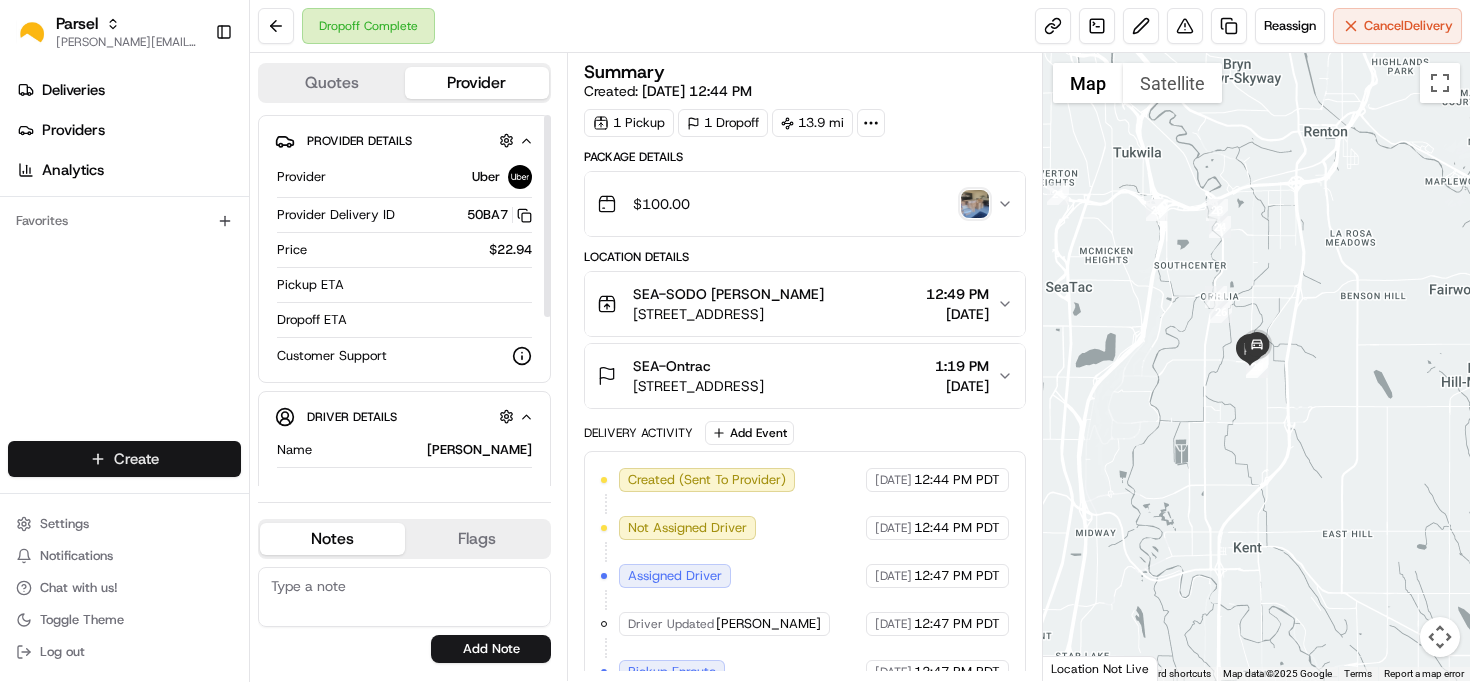 scroll, scrollTop: 0, scrollLeft: 0, axis: both 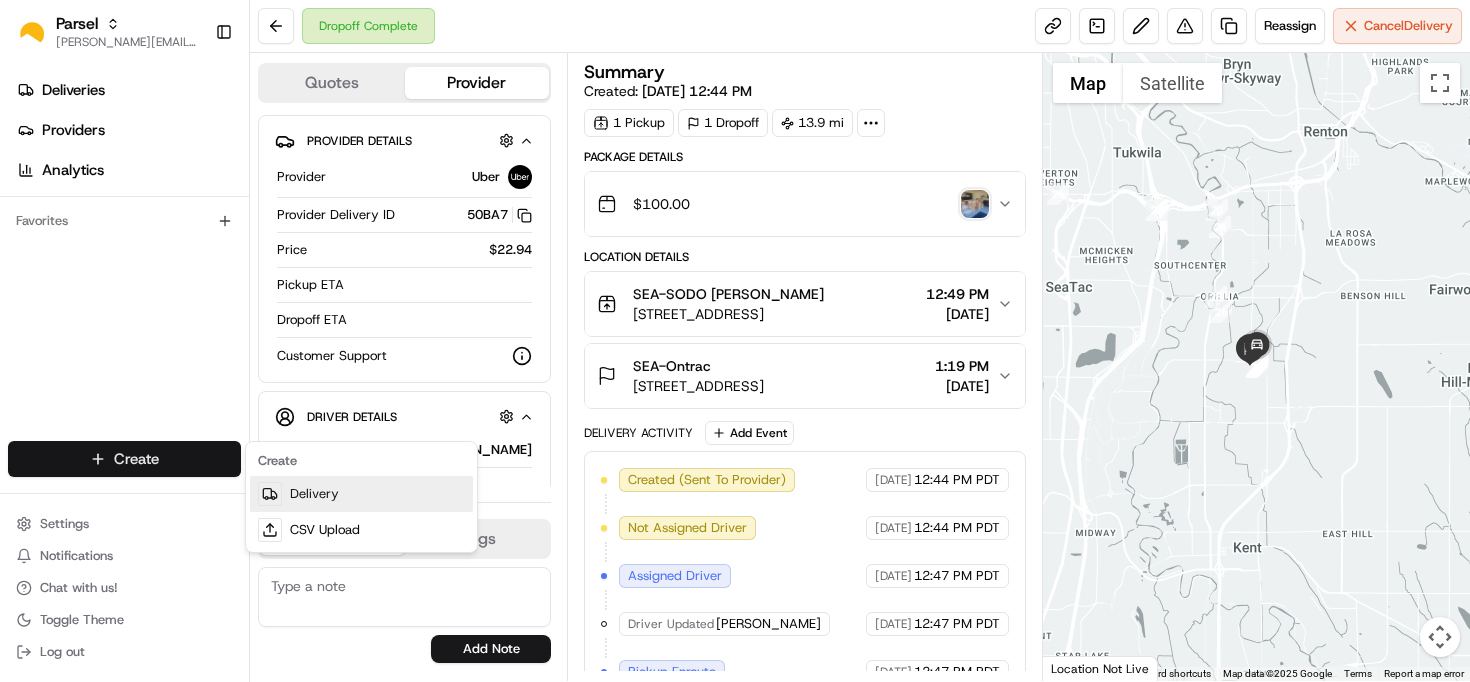 click on "Delivery" at bounding box center (361, 494) 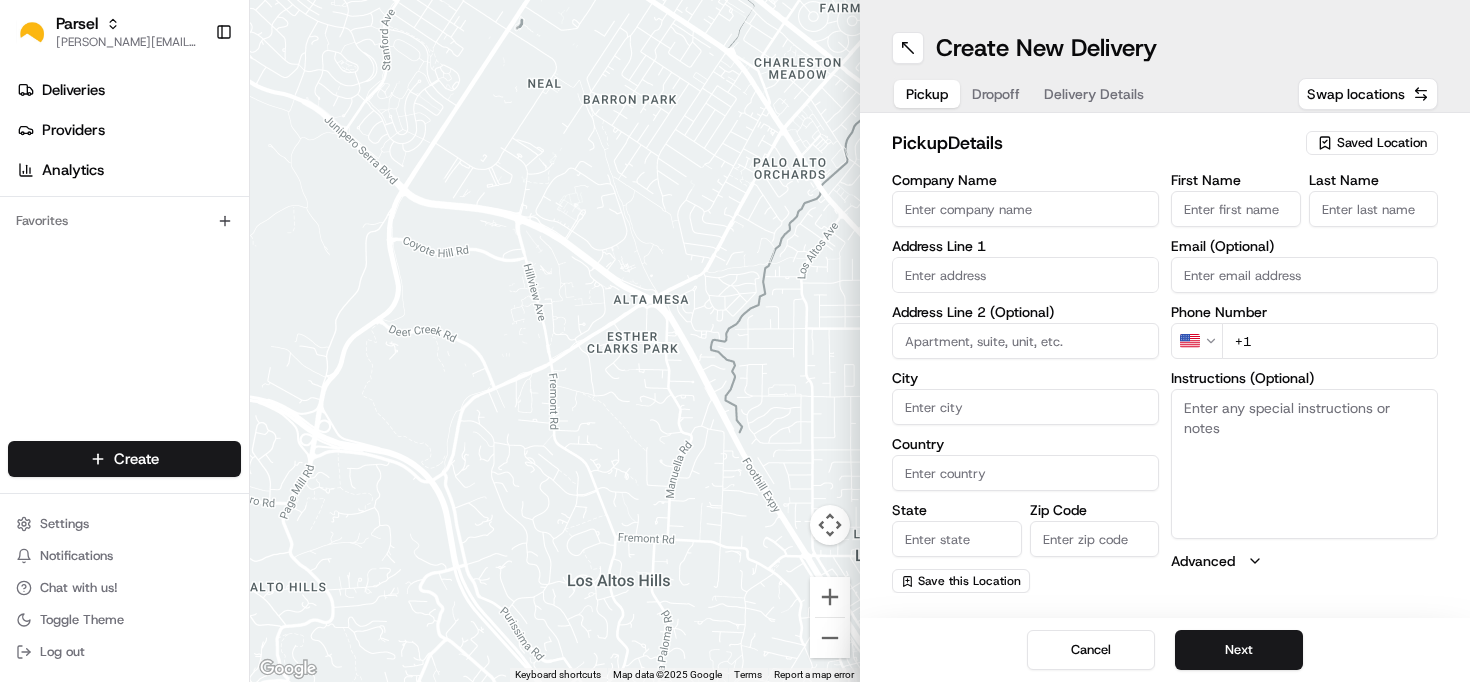 click on "Saved Location" at bounding box center [1382, 143] 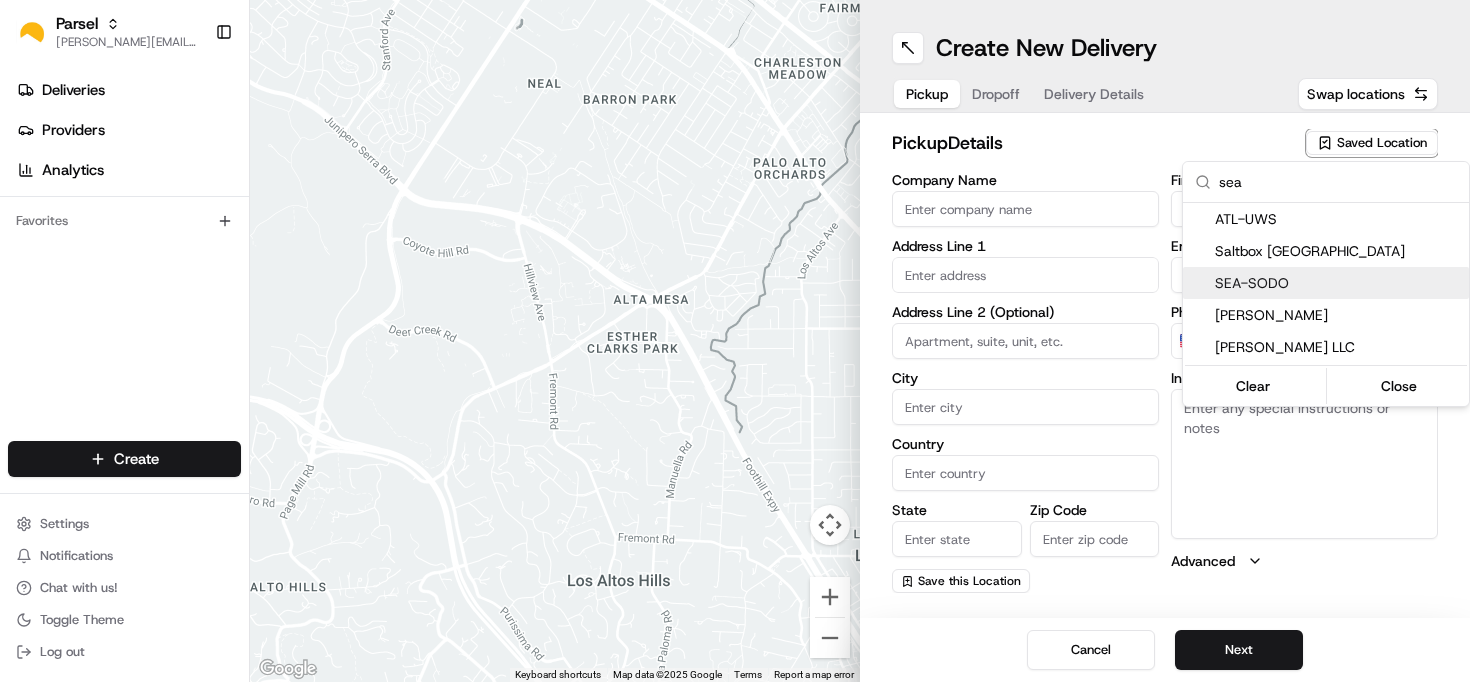 type on "sea" 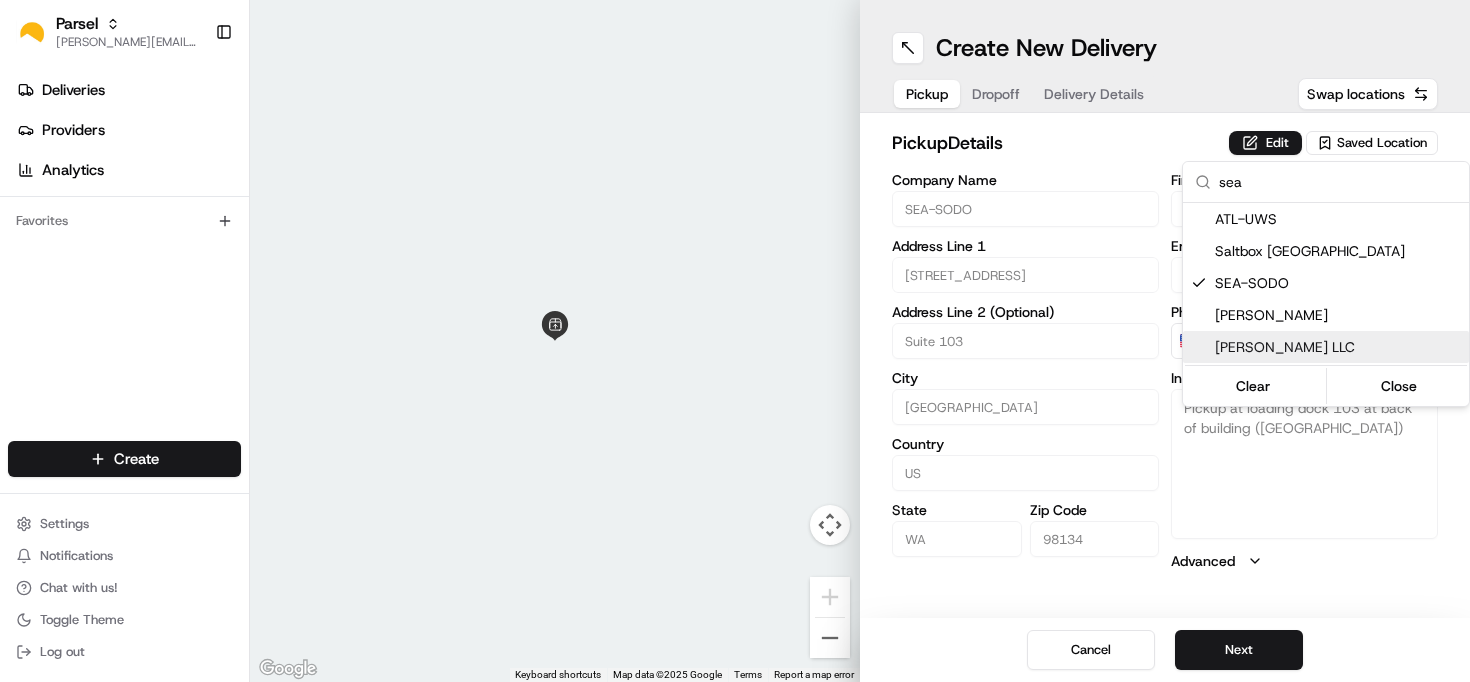 click on "Parsel [EMAIL_ADDRESS][PERSON_NAME][DOMAIN_NAME] Toggle Sidebar Deliveries Providers Analytics Favorites Main Menu Members & Organization Organization Users Roles Preferences Customization Tracking Orchestration Automations Dispatch Strategy Locations Pickup Locations Dropoff Locations Billing Billing Refund Requests Integrations Notification Triggers Webhooks API Keys Request Logs Create Settings Notifications Chat with us! Toggle Theme Log out ← Move left → Move right ↑ Move up ↓ Move down + Zoom in - Zoom out Home Jump left by 75% End Jump right by 75% Page Up Jump up by 75% Page Down Jump down by 75% Keyboard shortcuts Map Data Map data ©2025 Google Map data ©2025 Google 2 m  Click to toggle between metric and imperial units Terms Report a map error Create New Delivery Pickup Dropoff Delivery Details Swap locations pickup  Details  Edit Saved Location Company Name SEA-SODO Address Line 1 [STREET_ADDRESS][US_STATE]" at bounding box center (735, 341) 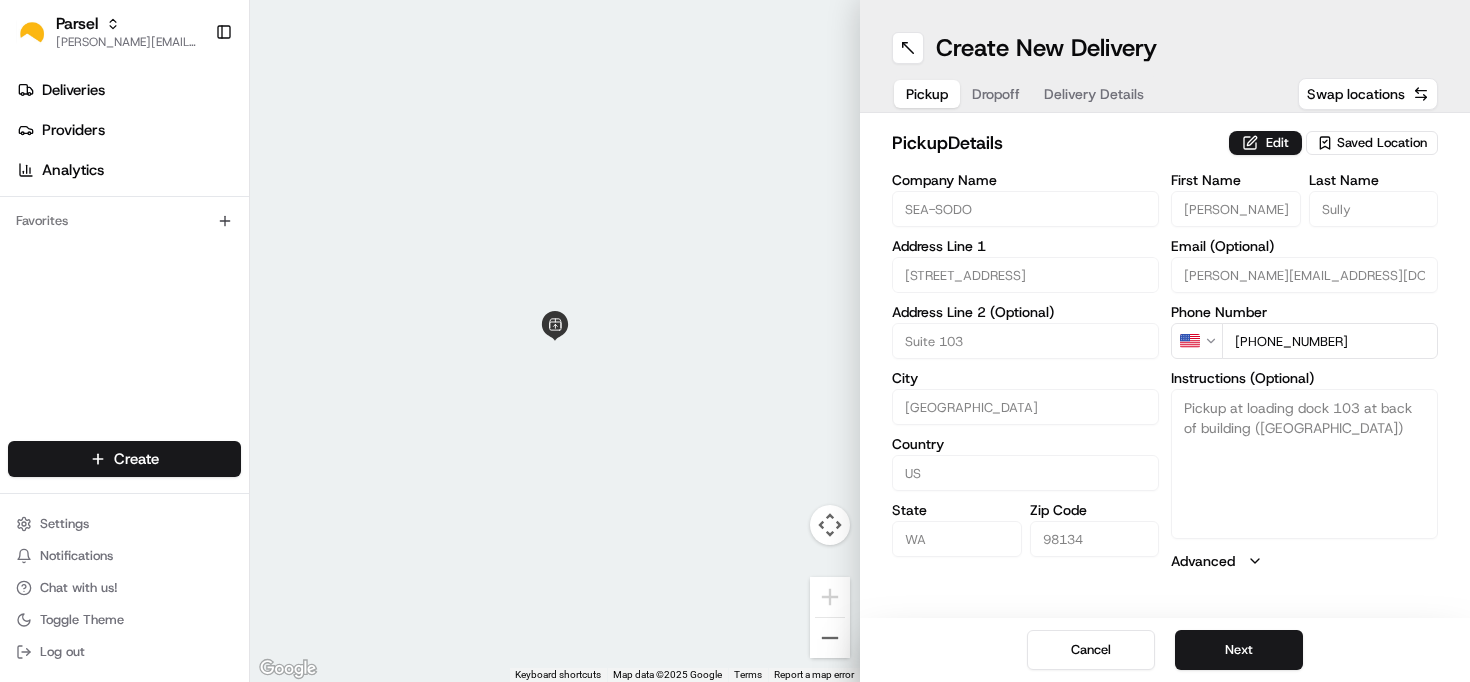 click on "Next" at bounding box center (1239, 650) 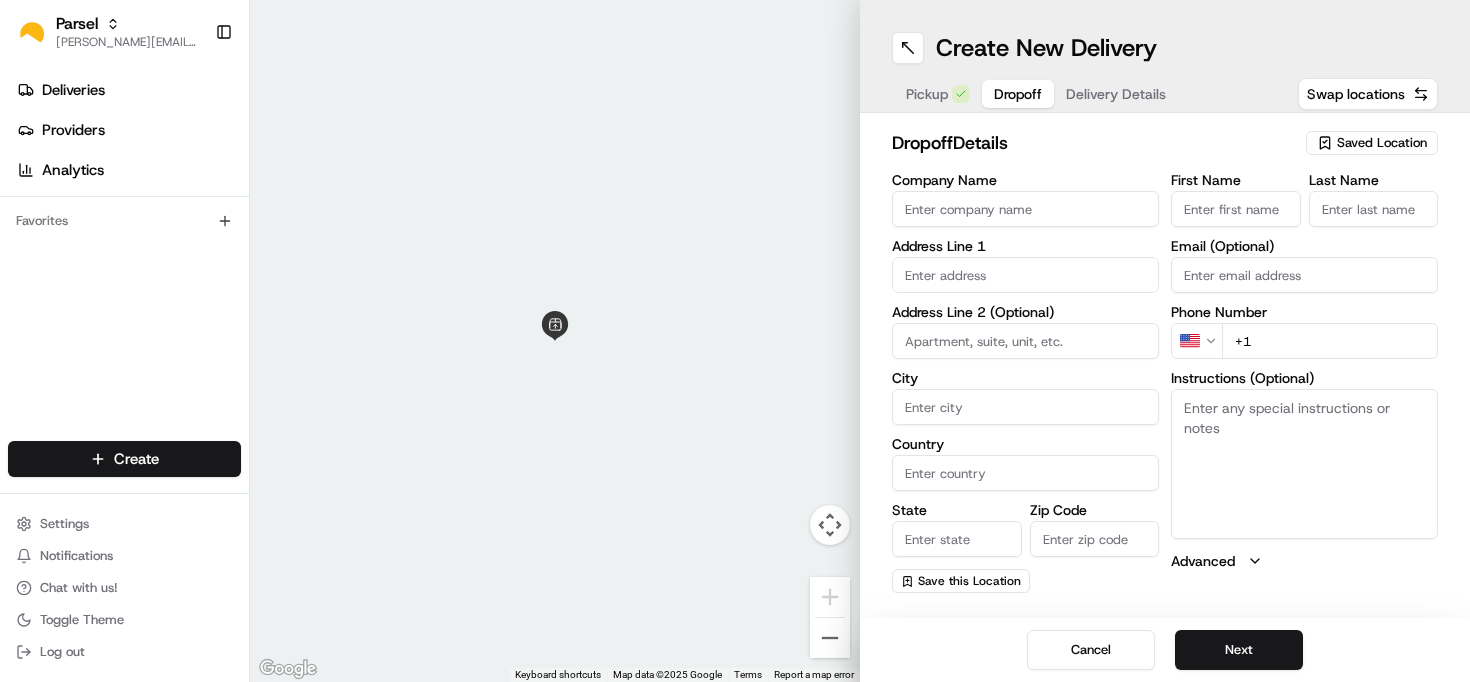 click on "Saved Location" at bounding box center (1382, 143) 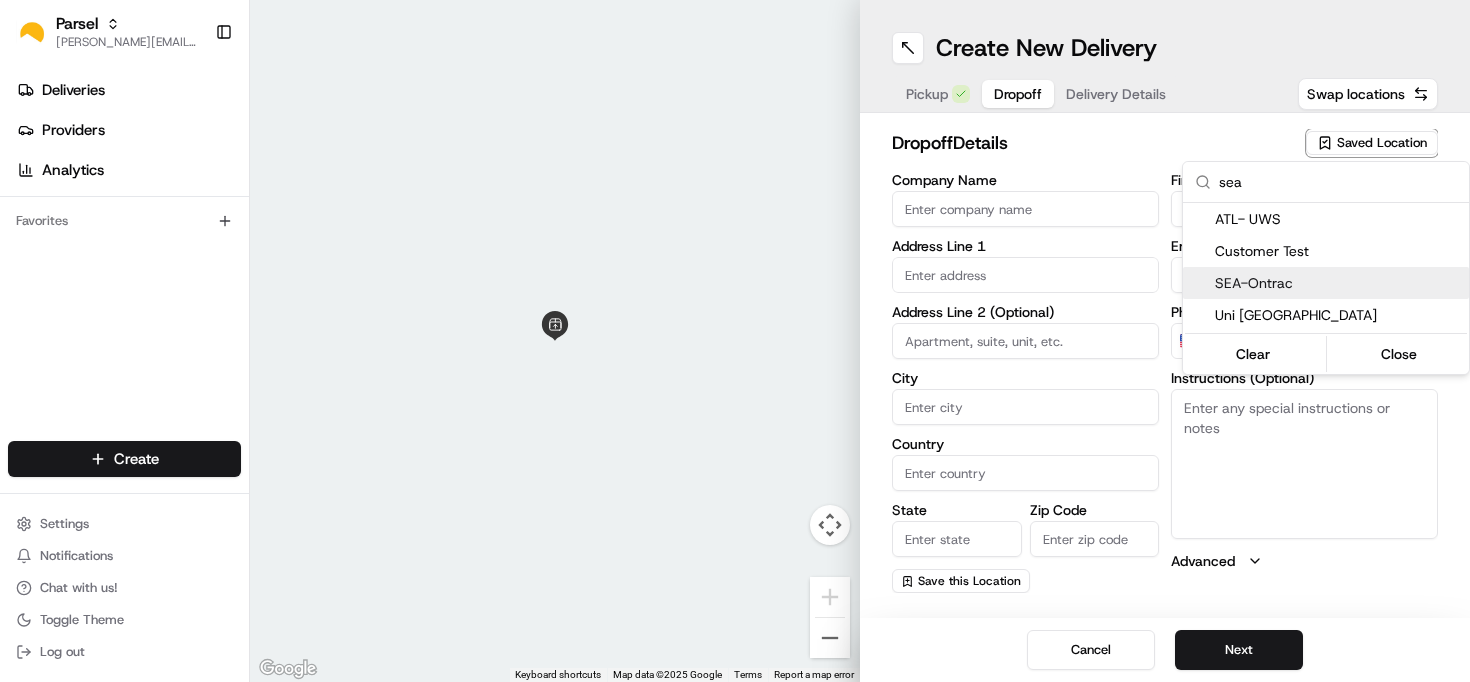 type on "sea" 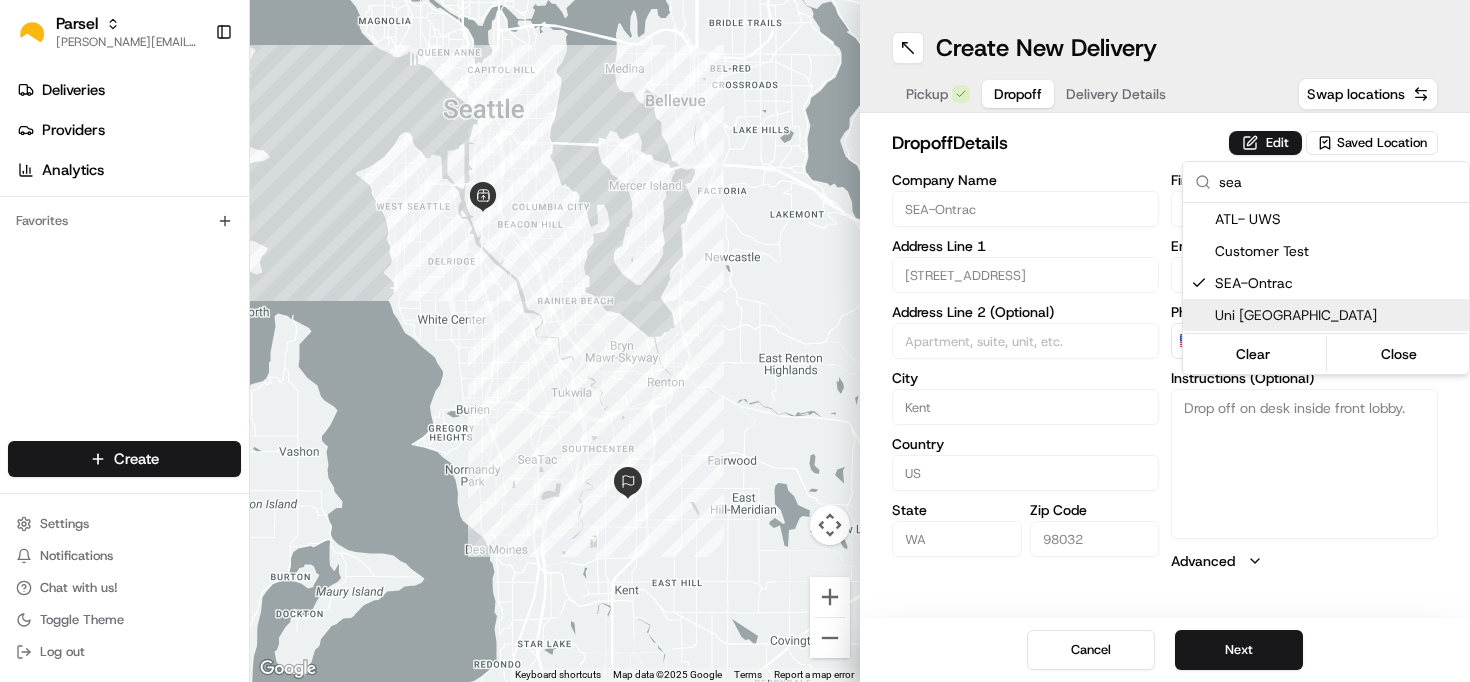 click on "Parsel [EMAIL_ADDRESS][PERSON_NAME][DOMAIN_NAME] Toggle Sidebar Deliveries Providers Analytics Favorites Main Menu Members & Organization Organization Users Roles Preferences Customization Tracking Orchestration Automations Dispatch Strategy Locations Pickup Locations Dropoff Locations Billing Billing Refund Requests Integrations Notification Triggers Webhooks API Keys Request Logs Create Settings Notifications Chat with us! Toggle Theme Log out ← Move left → Move right ↑ Move up ↓ Move down + Zoom in - Zoom out Home Jump left by 75% End Jump right by 75% Page Up Jump up by 75% Page Down Jump down by 75% Keyboard shortcuts Map Data Map data ©2025 Google Map data ©2025 Google 2 km  Click to toggle between metric and imperial units Terms Report a map error Create New Delivery Pickup Dropoff Delivery Details Swap locations dropoff  Details  Edit Saved Location Company Name SEA-Ontrac Address Line 1 [STREET_ADDRESS] S Address Line 2 (Optional) [GEOGRAPHIC_DATA] [US_STATE] Zip Code 98032 First Name US" at bounding box center [735, 341] 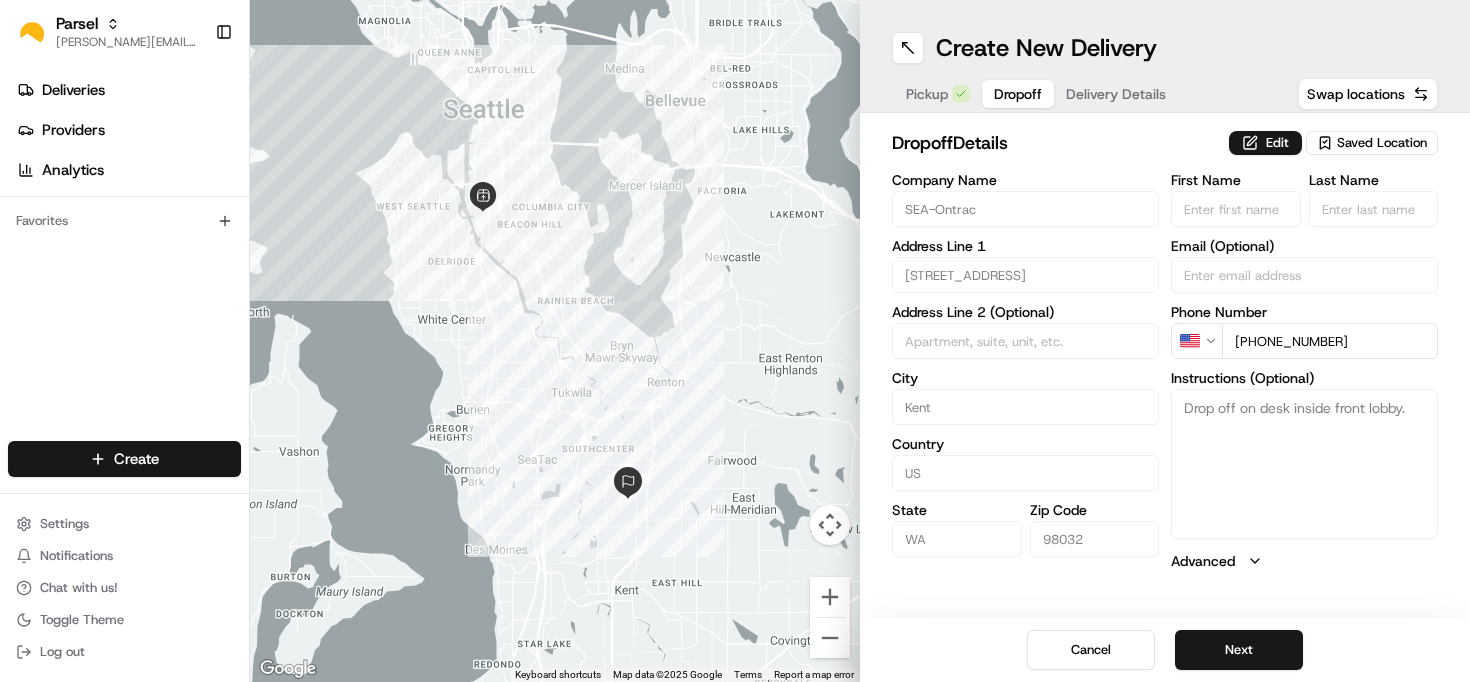 click on "Next" at bounding box center [1239, 650] 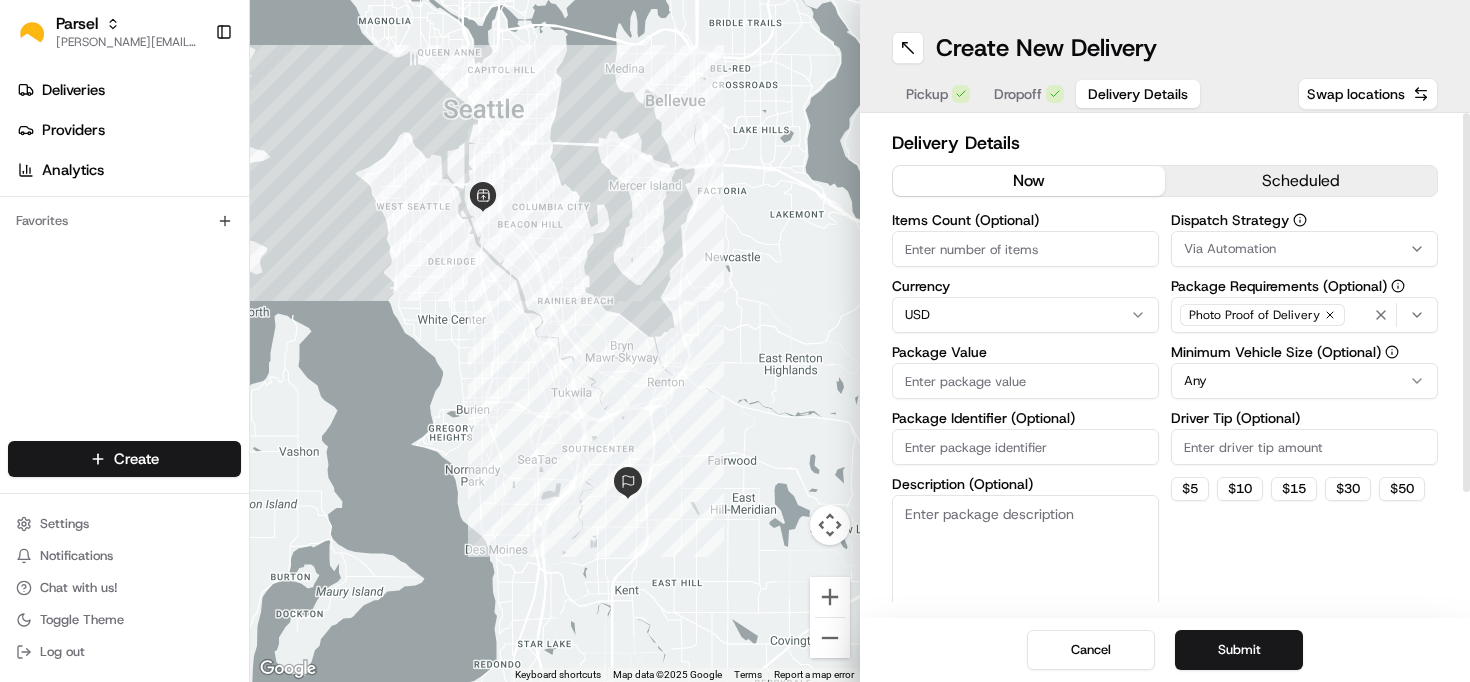 click on "Items Count (Optional)" at bounding box center (1025, 249) 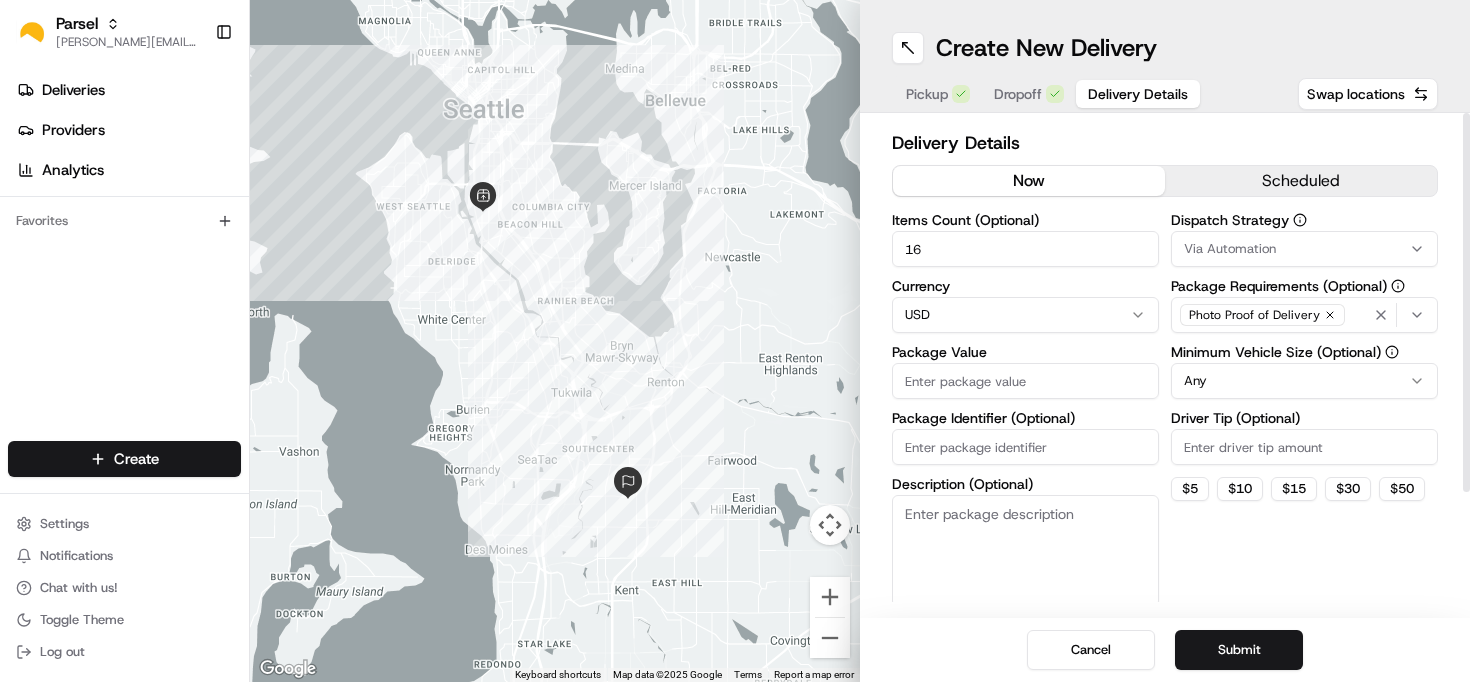 type on "16" 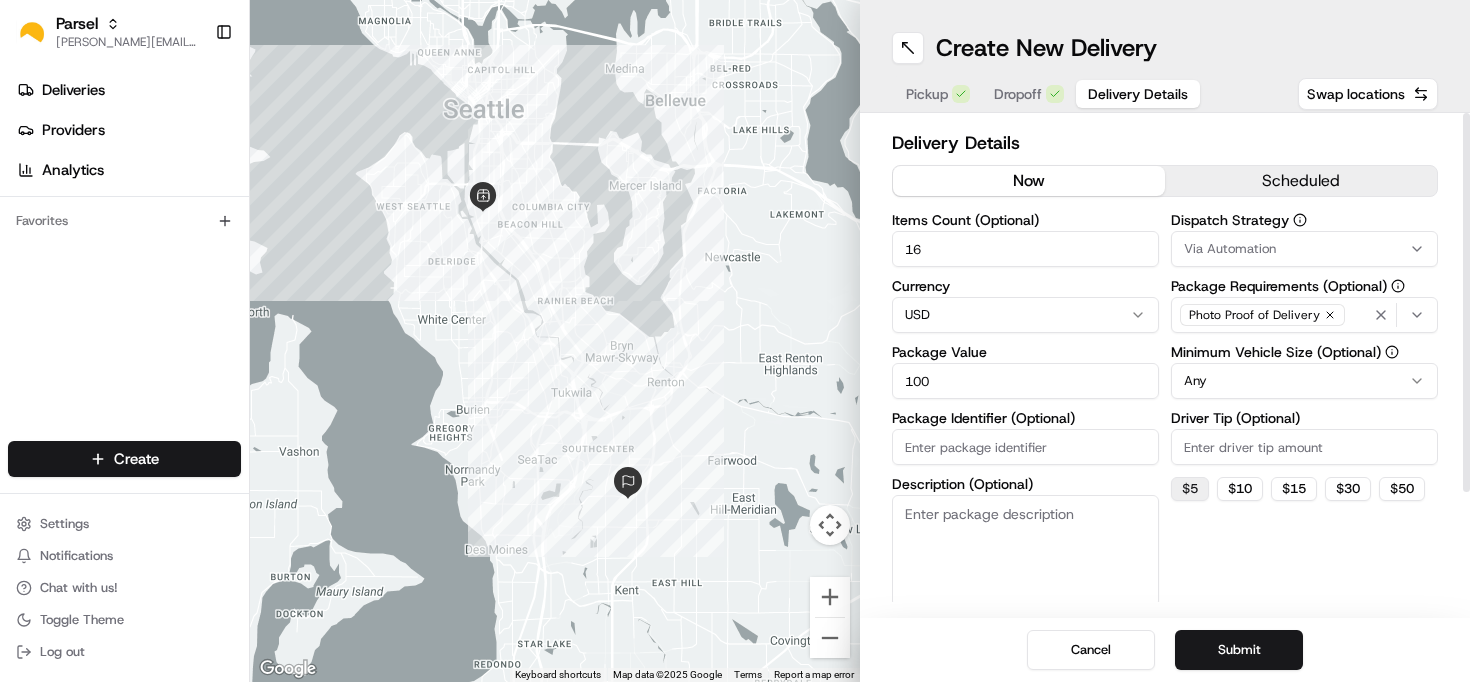 type on "100" 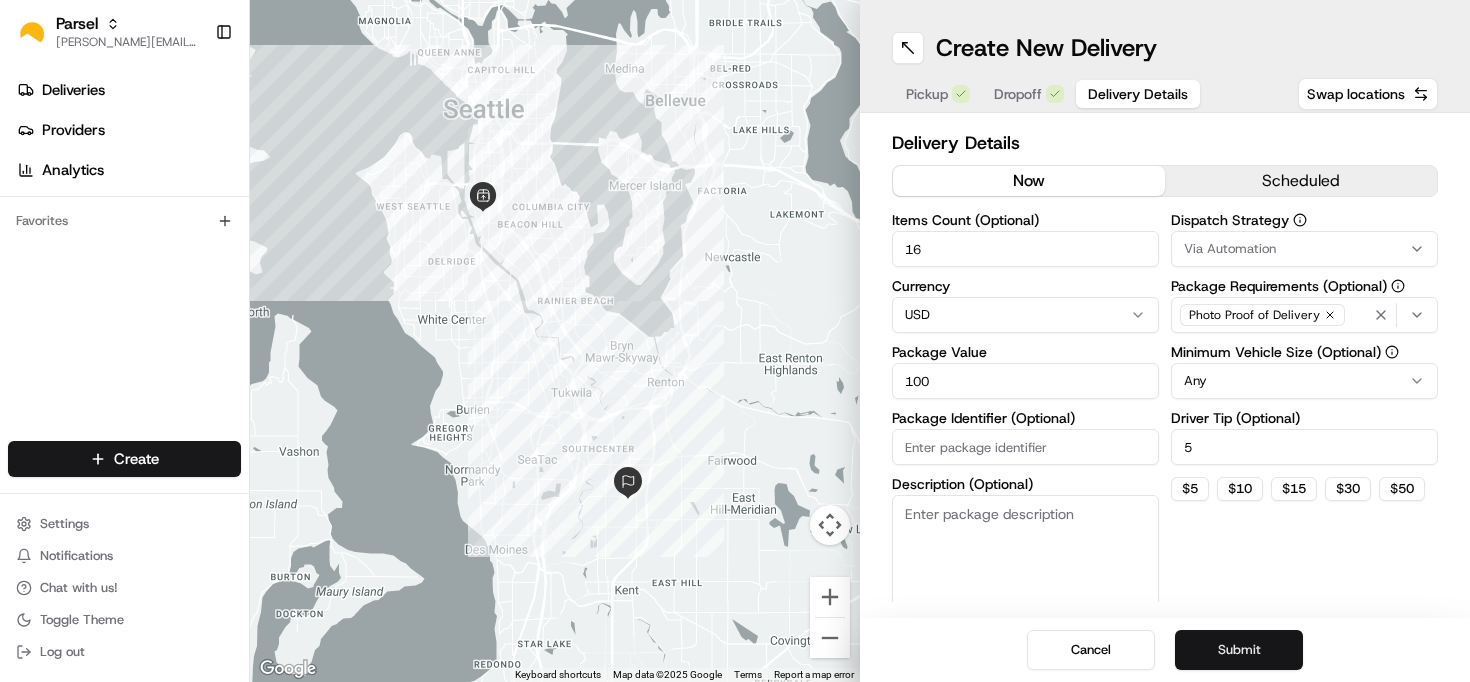click on "Submit" at bounding box center (1239, 650) 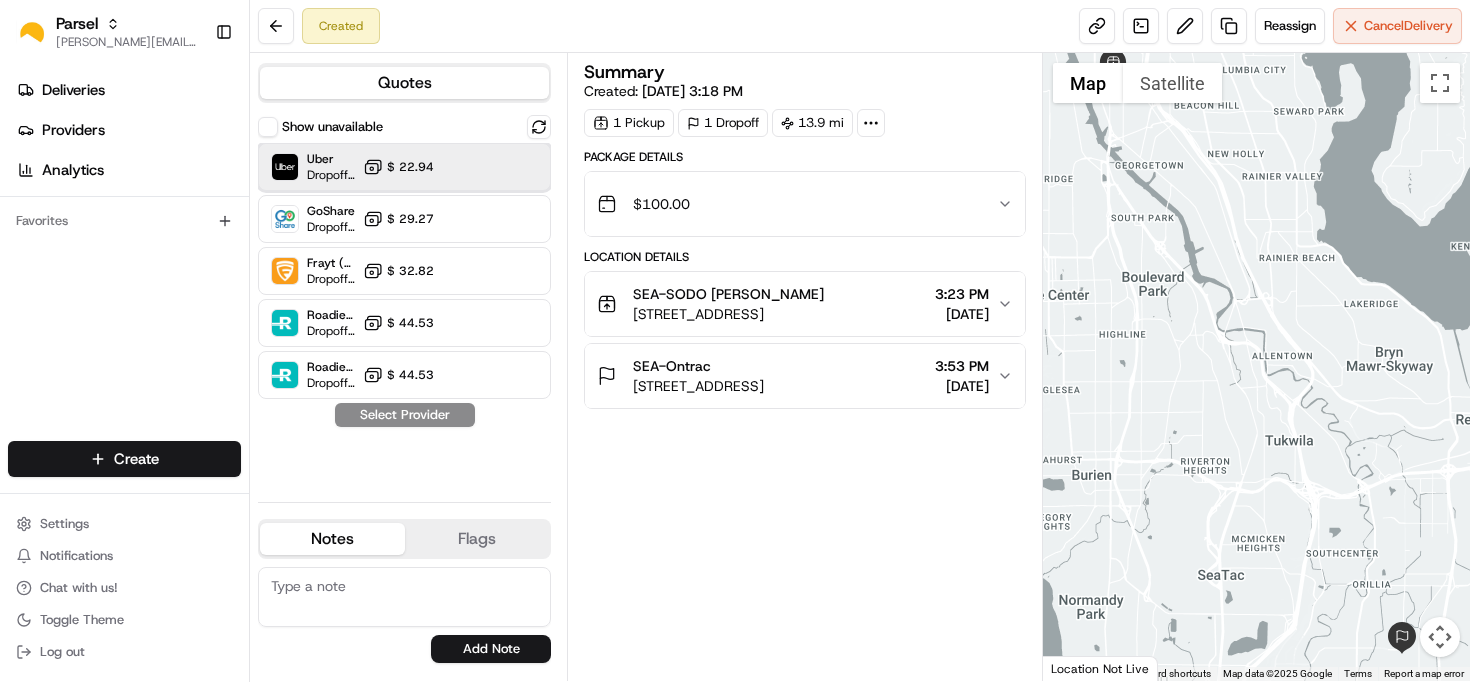 click on "Uber Dropoff ETA   1 hour $   22.94" at bounding box center [404, 167] 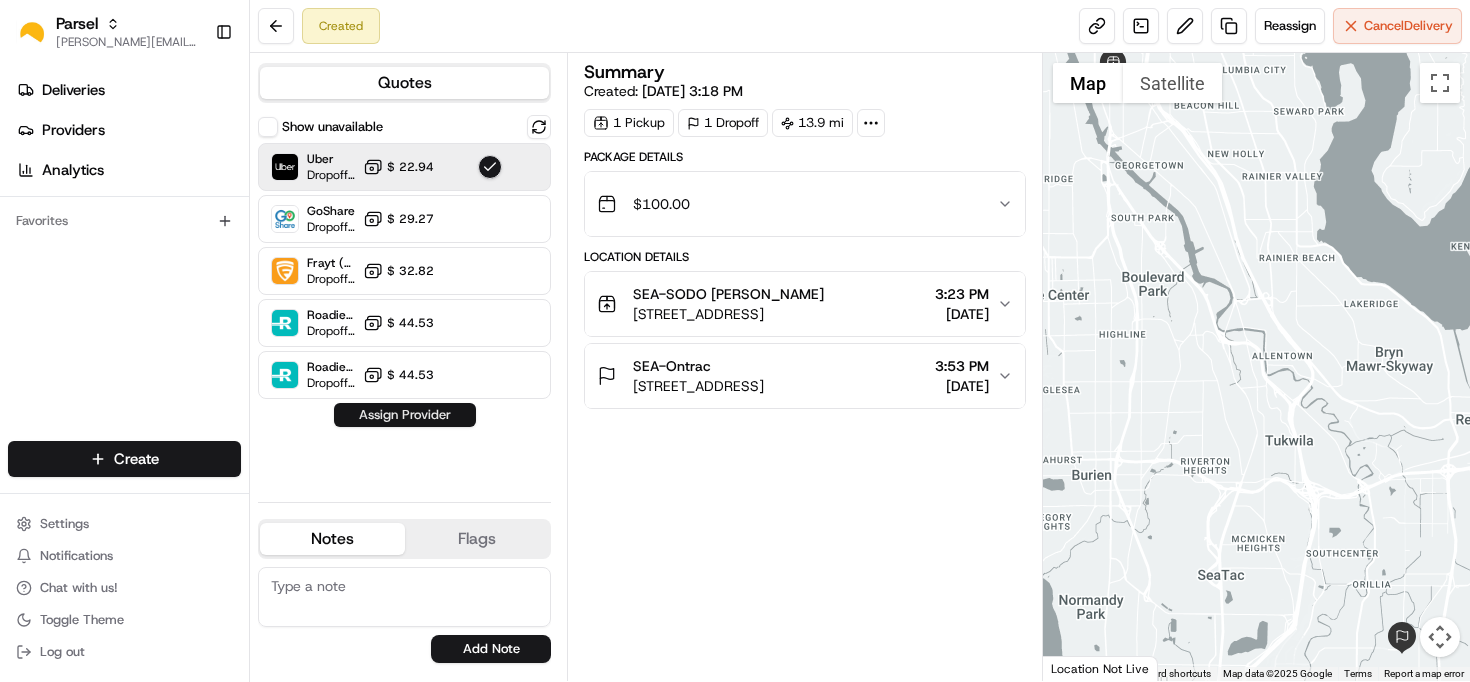 click on "Assign Provider" at bounding box center (405, 415) 